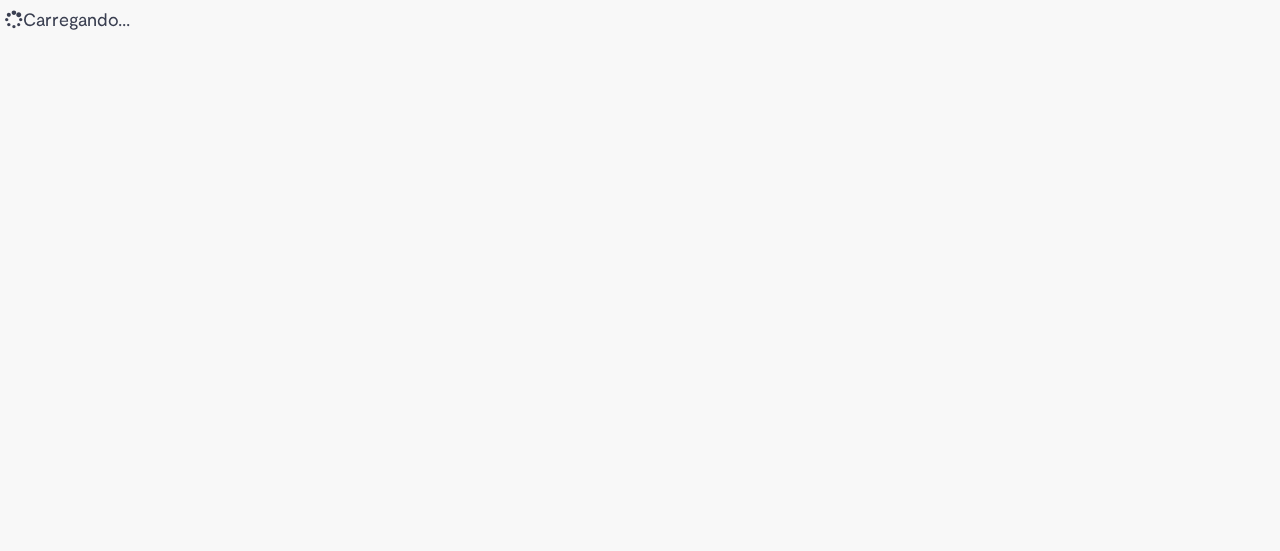scroll, scrollTop: 0, scrollLeft: 0, axis: both 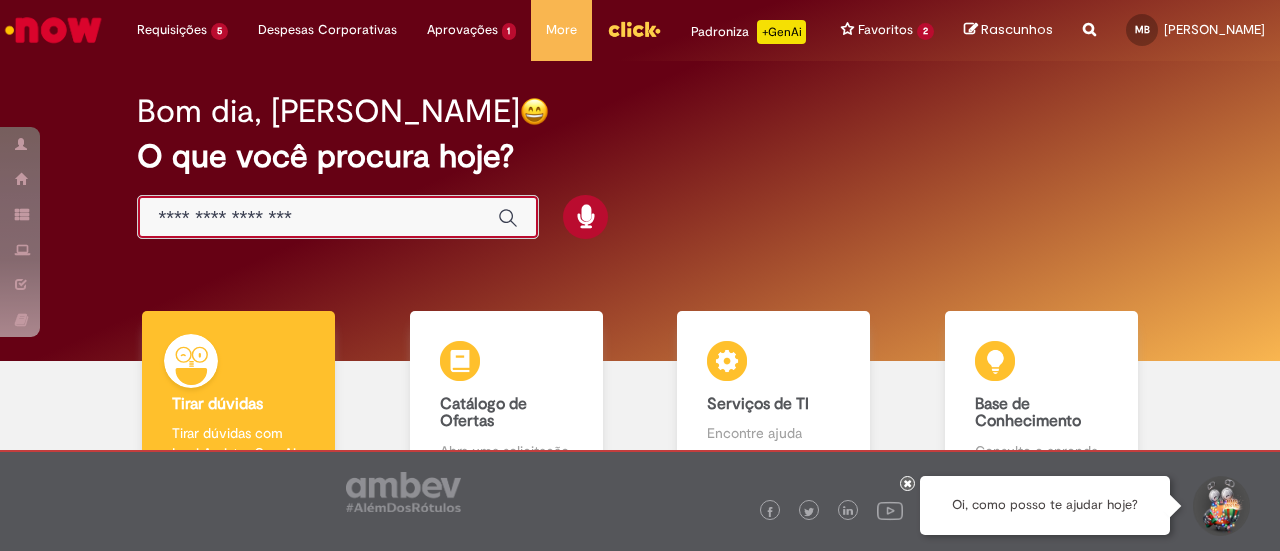 click at bounding box center [318, 218] 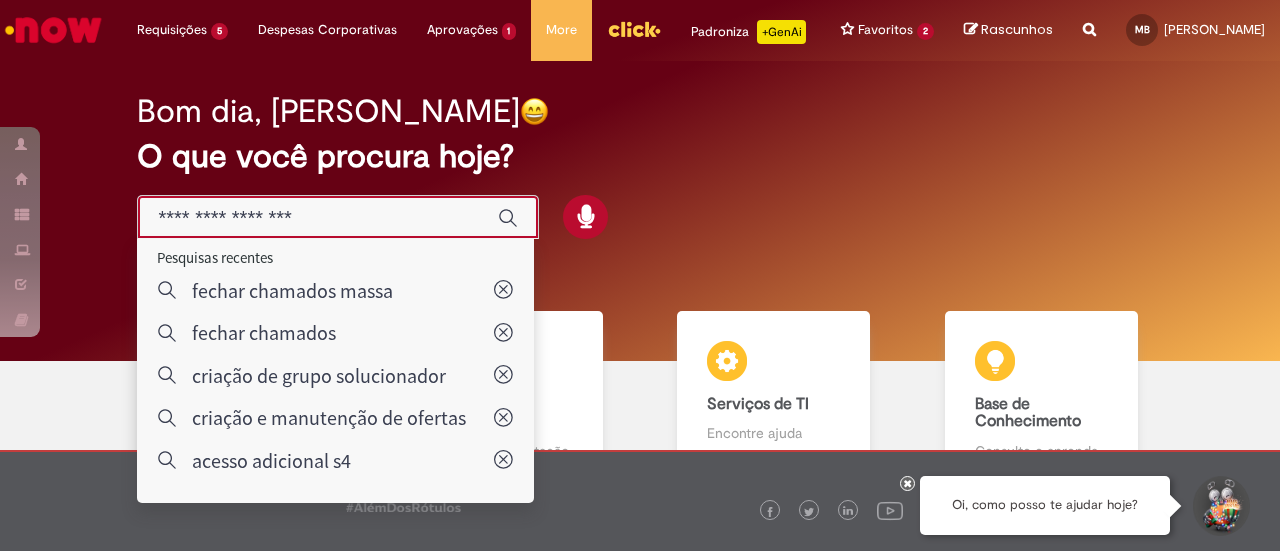 click at bounding box center (318, 218) 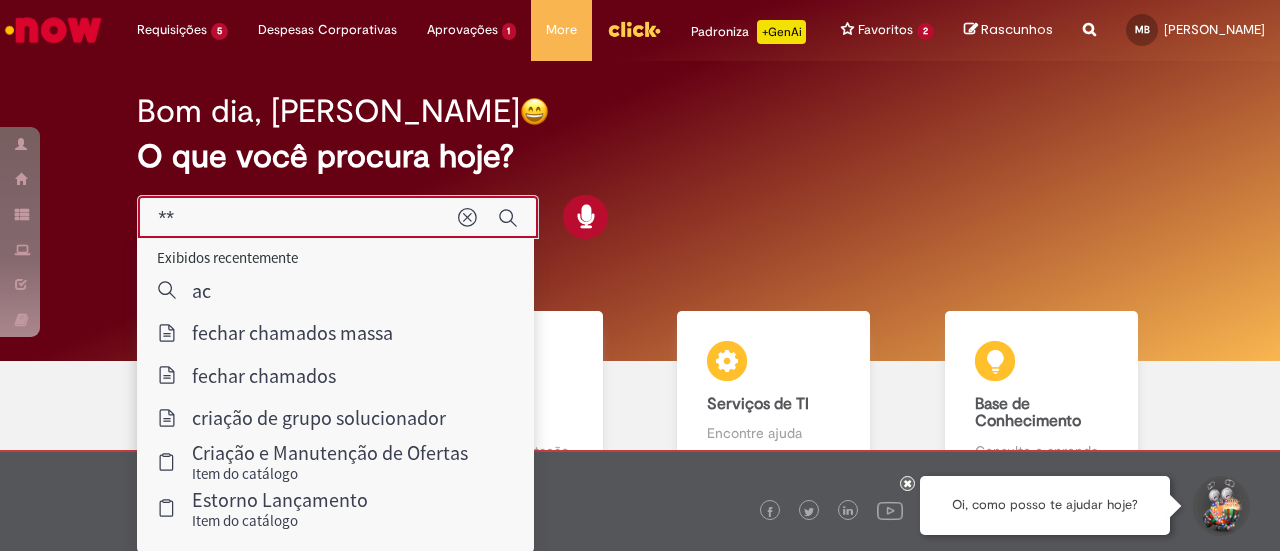 type on "*" 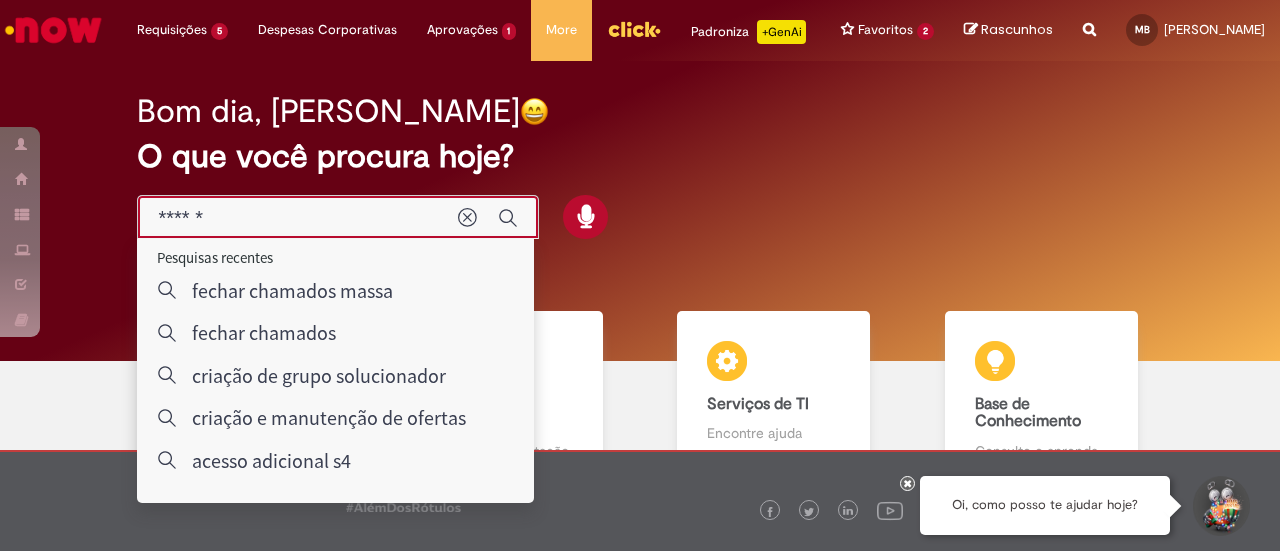 type on "*******" 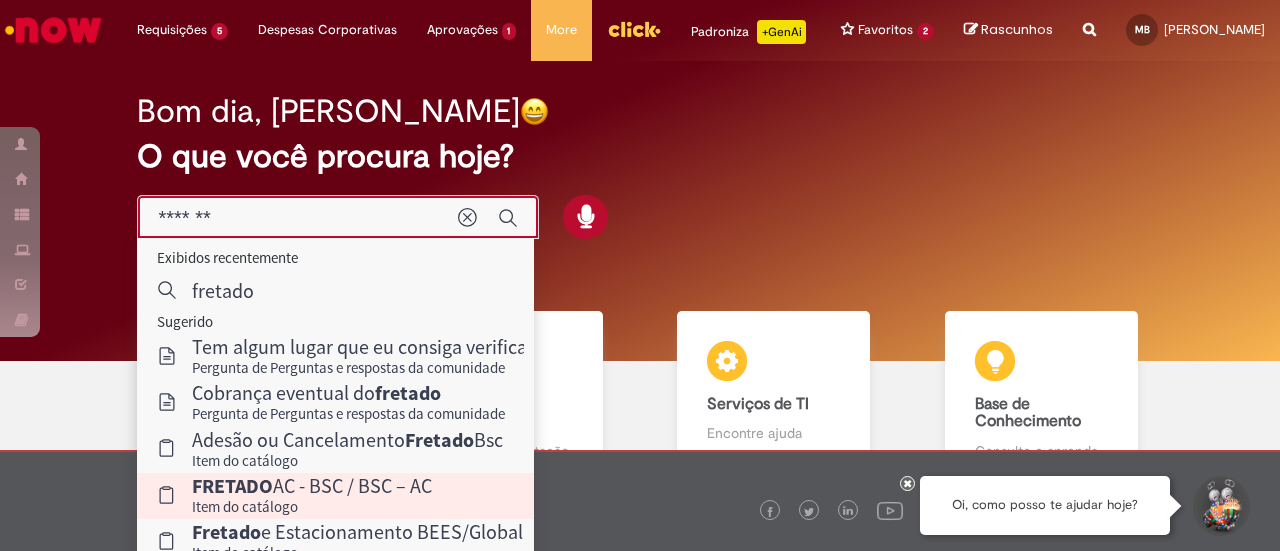 click on "Item do catálogo" at bounding box center (312, 507) 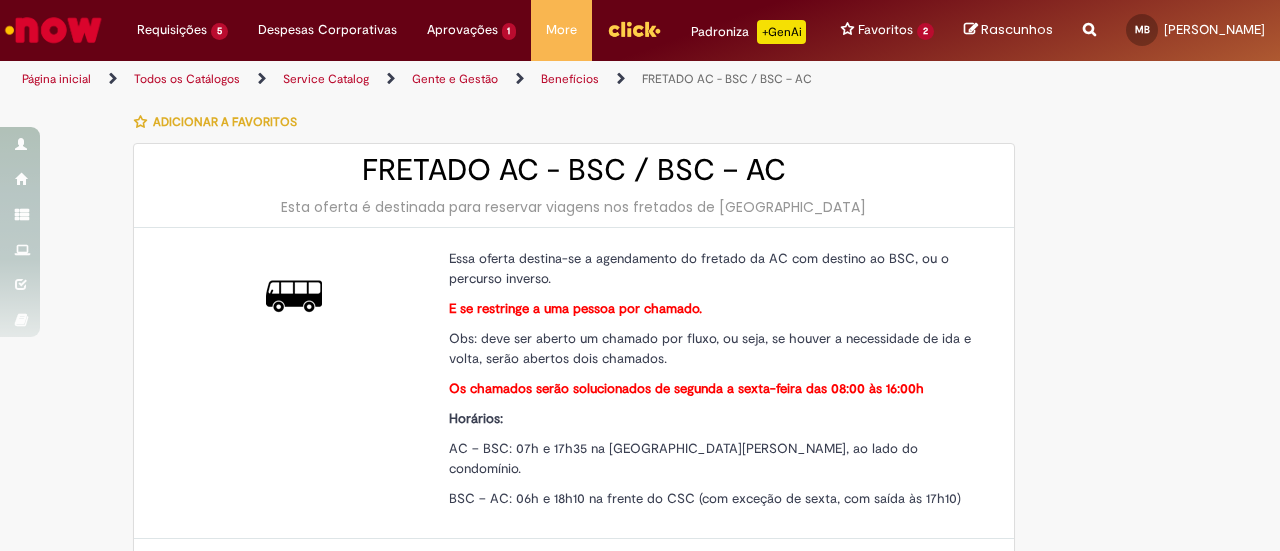type on "********" 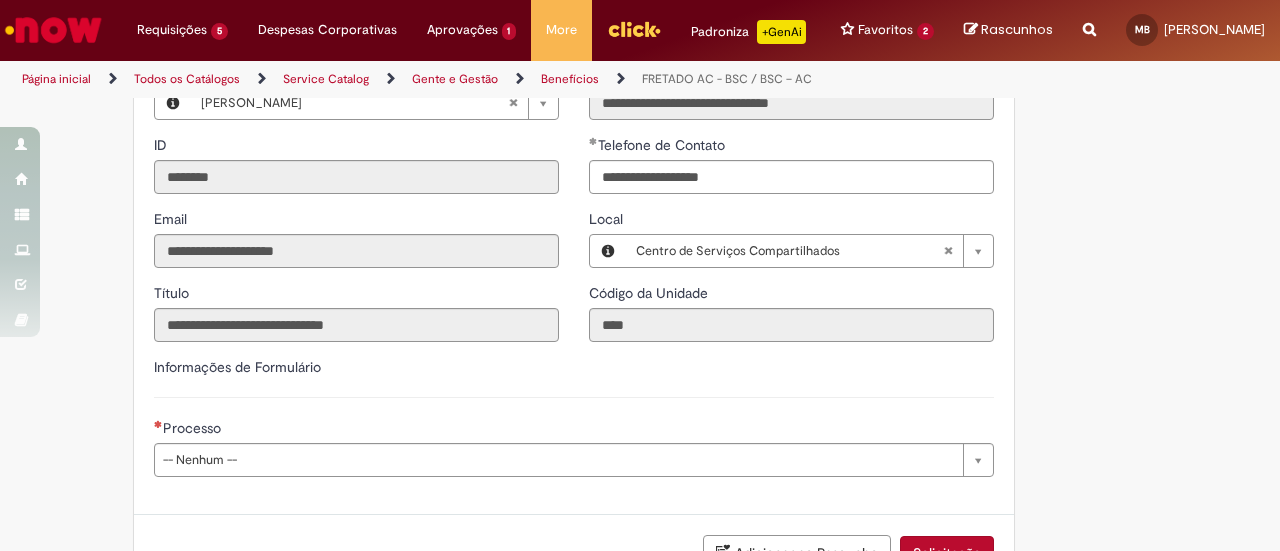 scroll, scrollTop: 600, scrollLeft: 0, axis: vertical 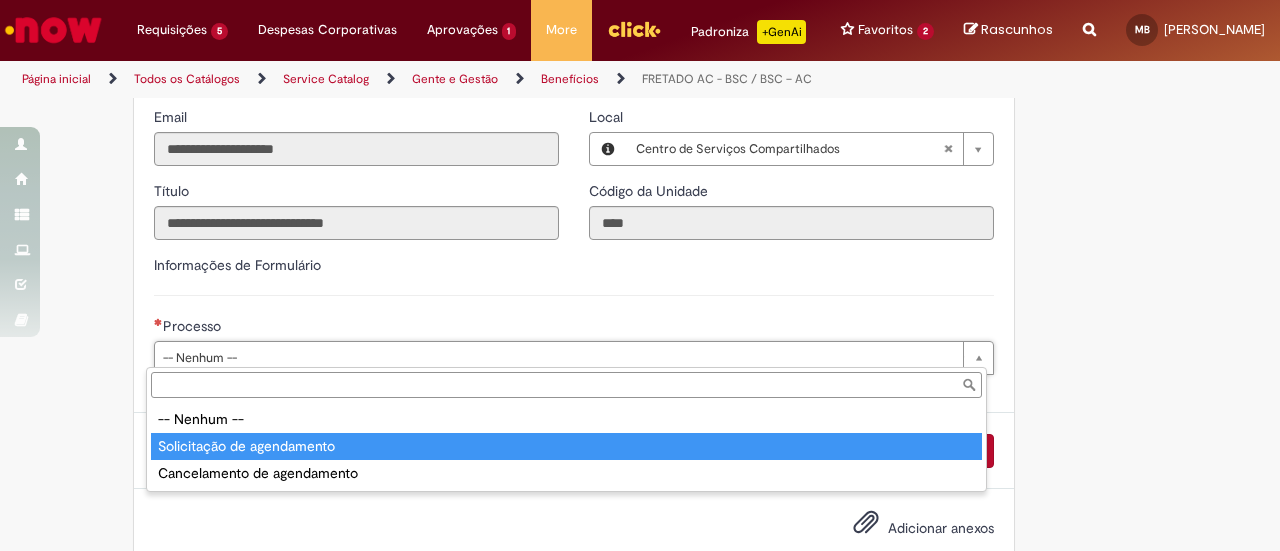 type on "**********" 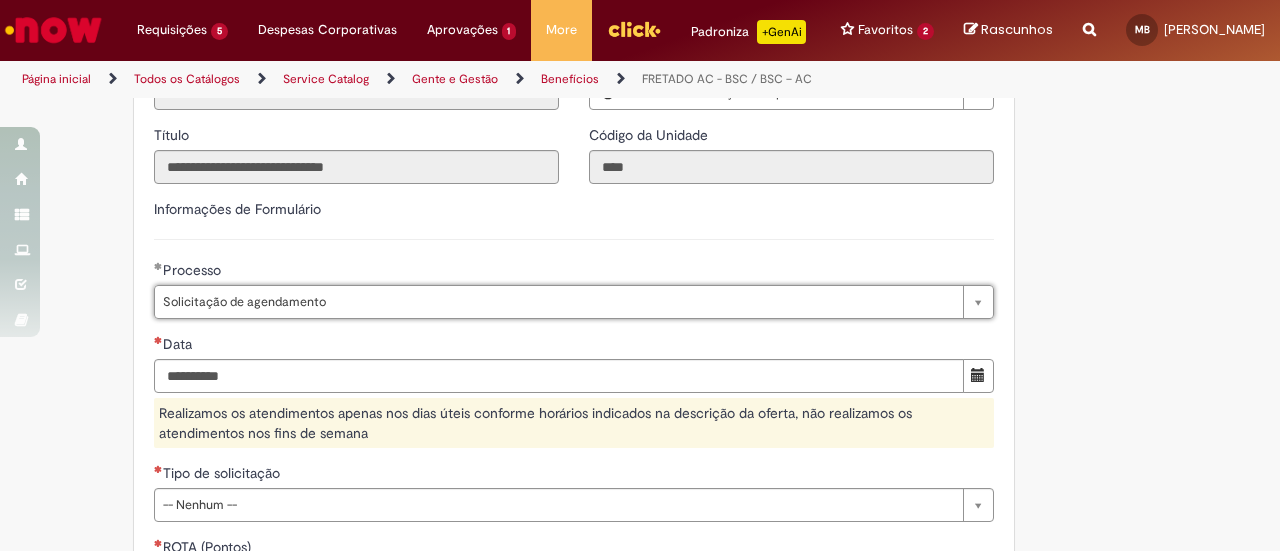 scroll, scrollTop: 700, scrollLeft: 0, axis: vertical 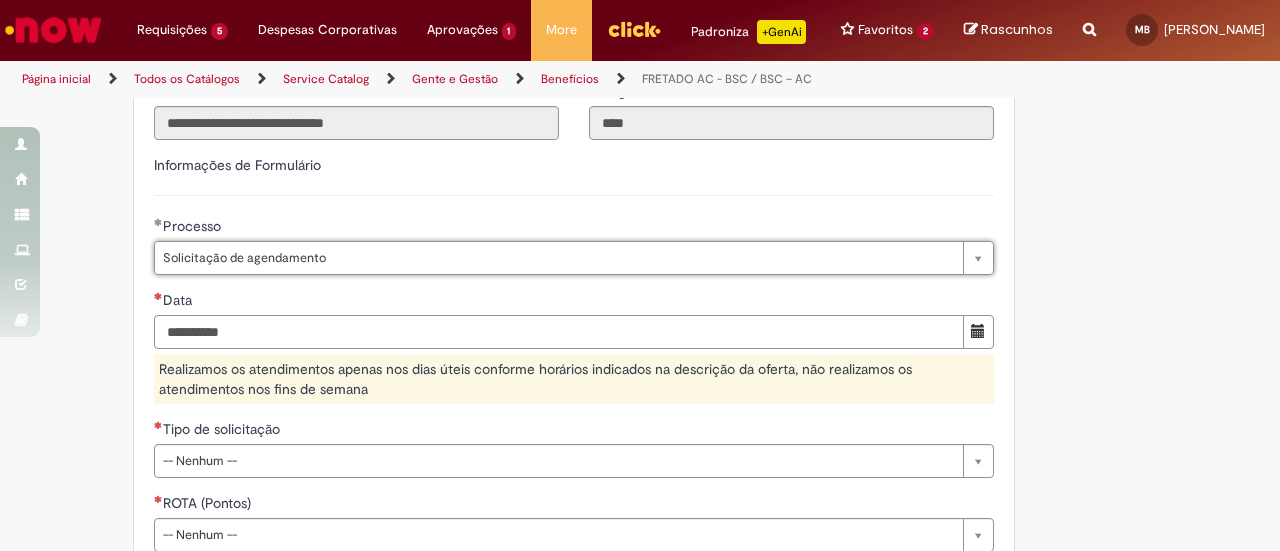 click on "Data" at bounding box center (559, 332) 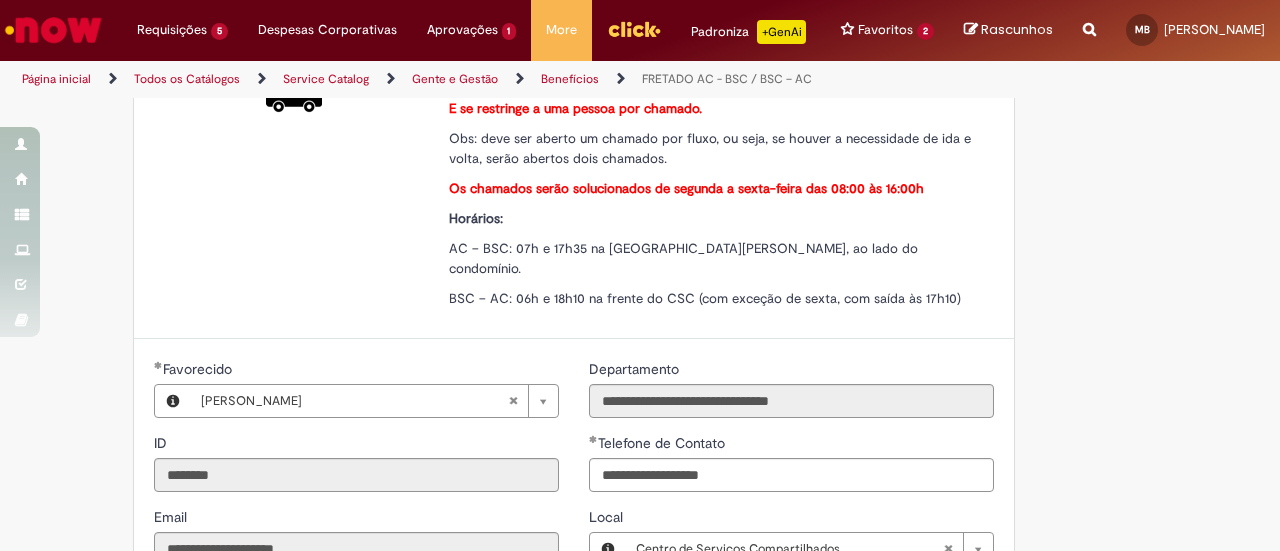 scroll, scrollTop: 0, scrollLeft: 0, axis: both 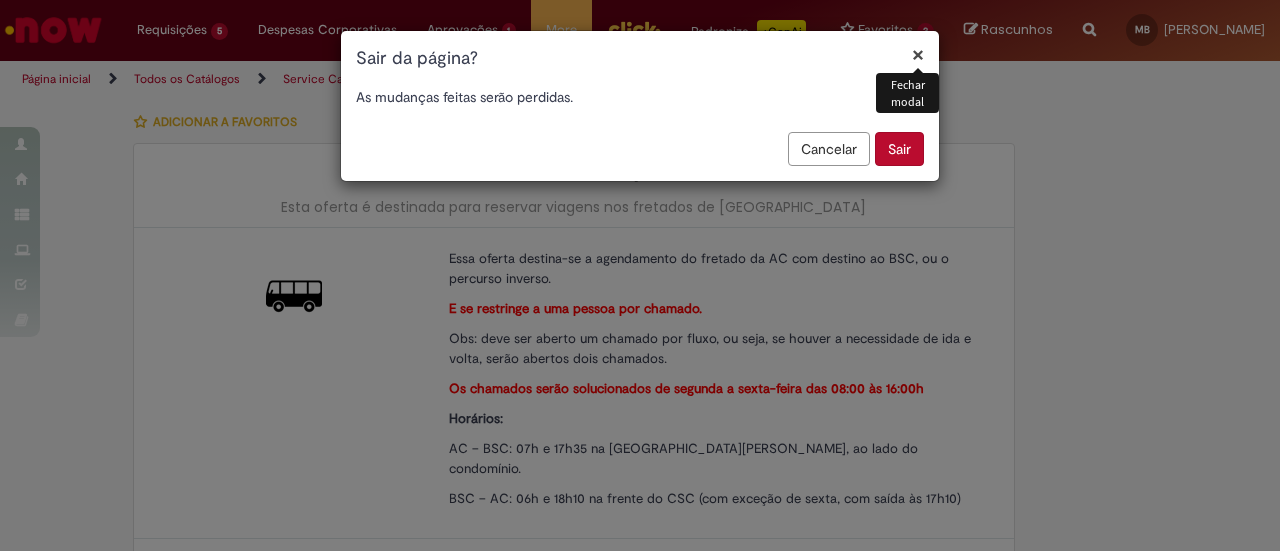 click on "Sair" at bounding box center [899, 149] 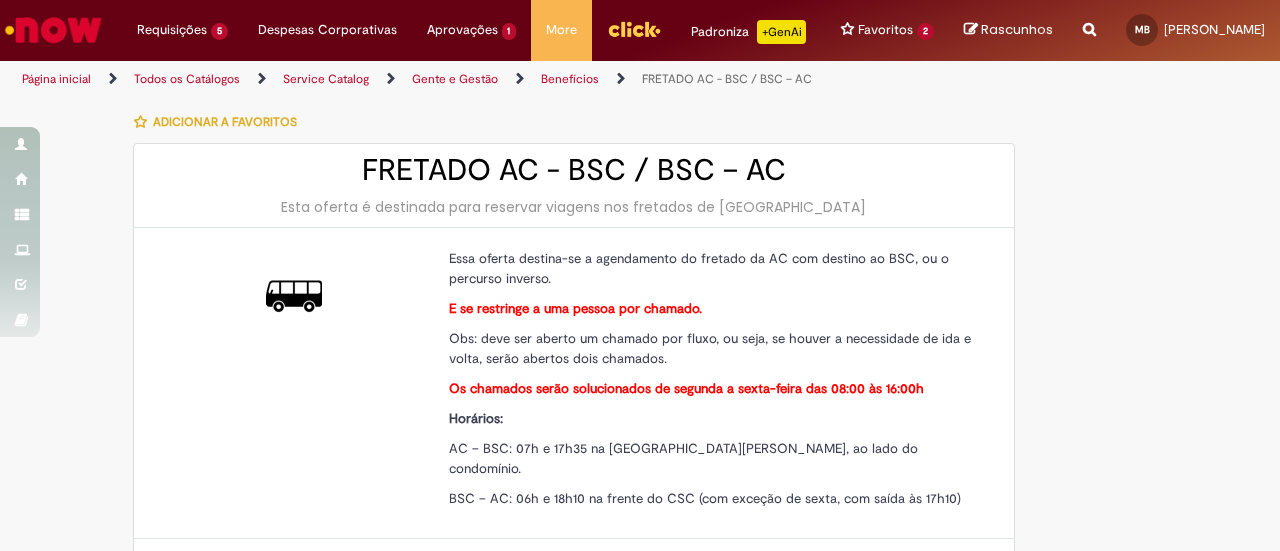 scroll, scrollTop: 694, scrollLeft: 0, axis: vertical 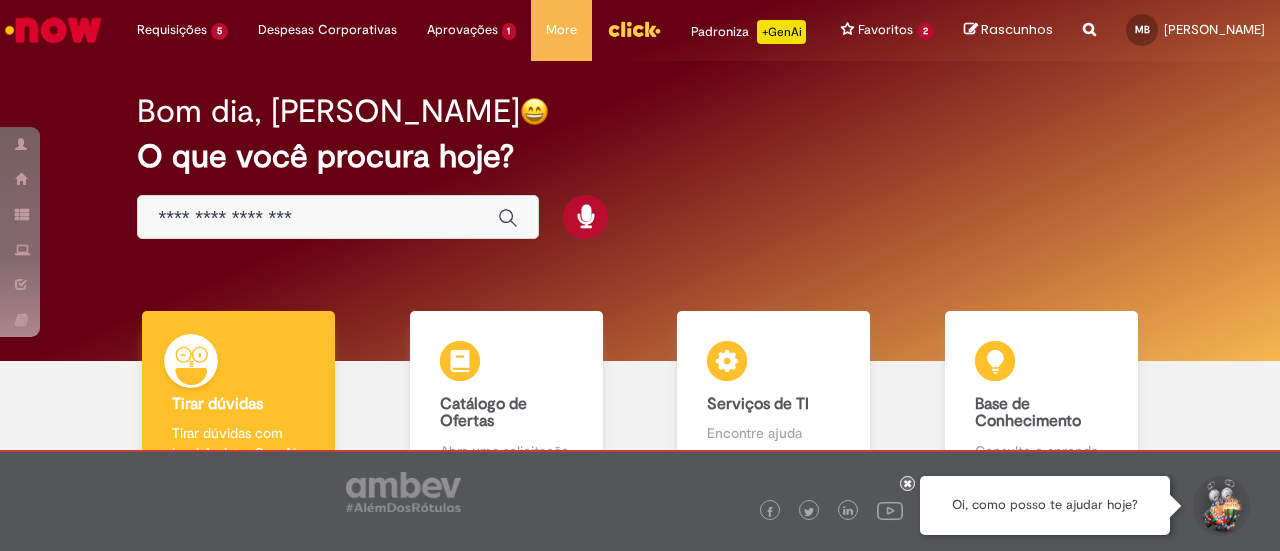 click on "Reportar problema
Artigos
Não encontrou base de conhecimento
Catálogo
Não foram encontradas ofertas
Comunidade
Nenhum resultado encontrado na comunidade" at bounding box center [1089, 30] 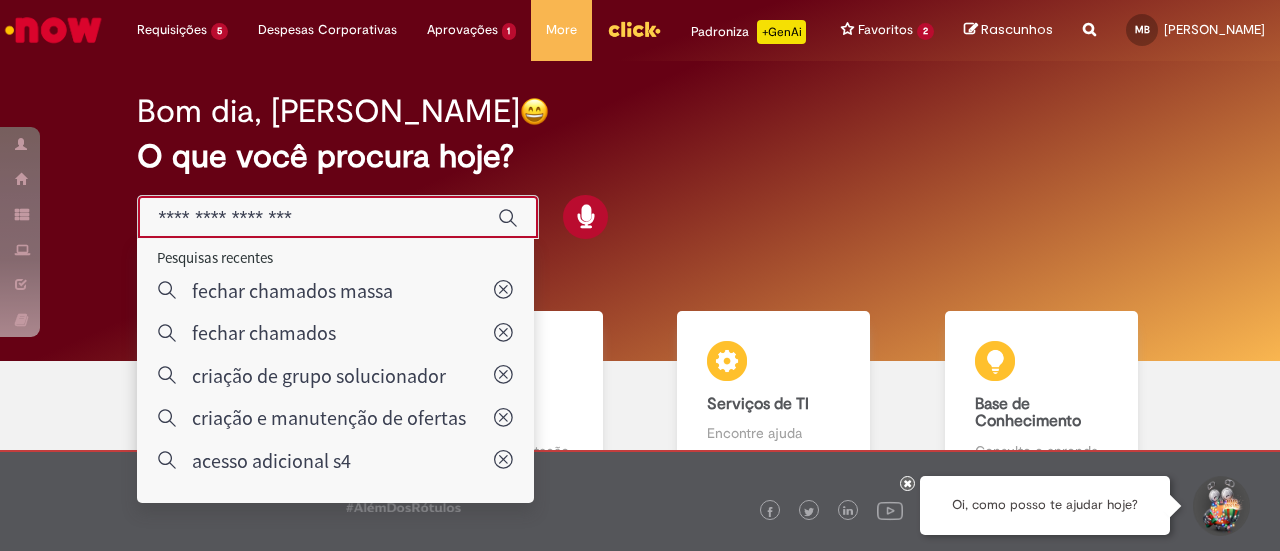 click on "Reportar problema
Artigos
Não encontrou base de conhecimento
Catálogo
Não foram encontradas ofertas
Comunidade
Nenhum resultado encontrado na comunidade" at bounding box center [1089, 30] 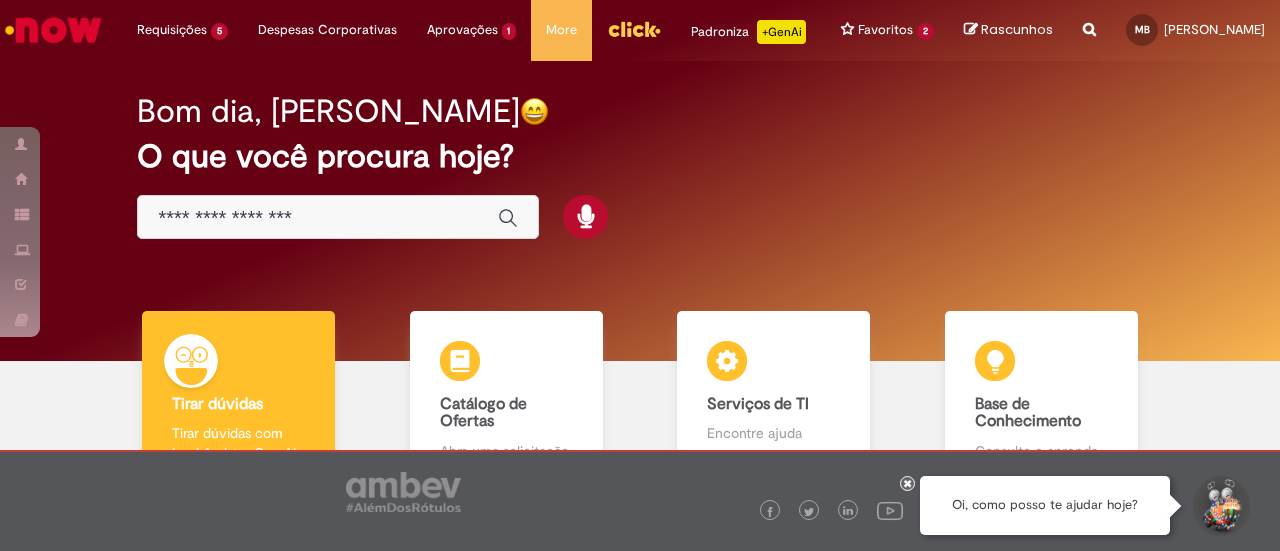 click on "Reportar problema
Artigos
Não encontrou base de conhecimento
Catálogo
Não foram encontradas ofertas
Comunidade
Nenhum resultado encontrado na comunidade" at bounding box center (1089, 30) 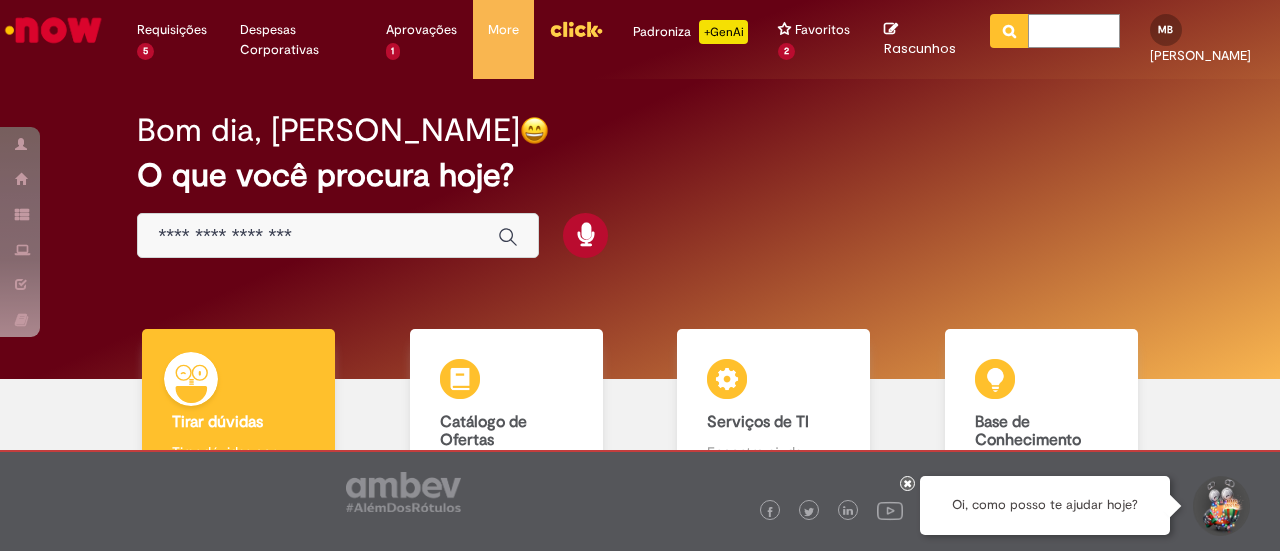click at bounding box center (1074, 31) 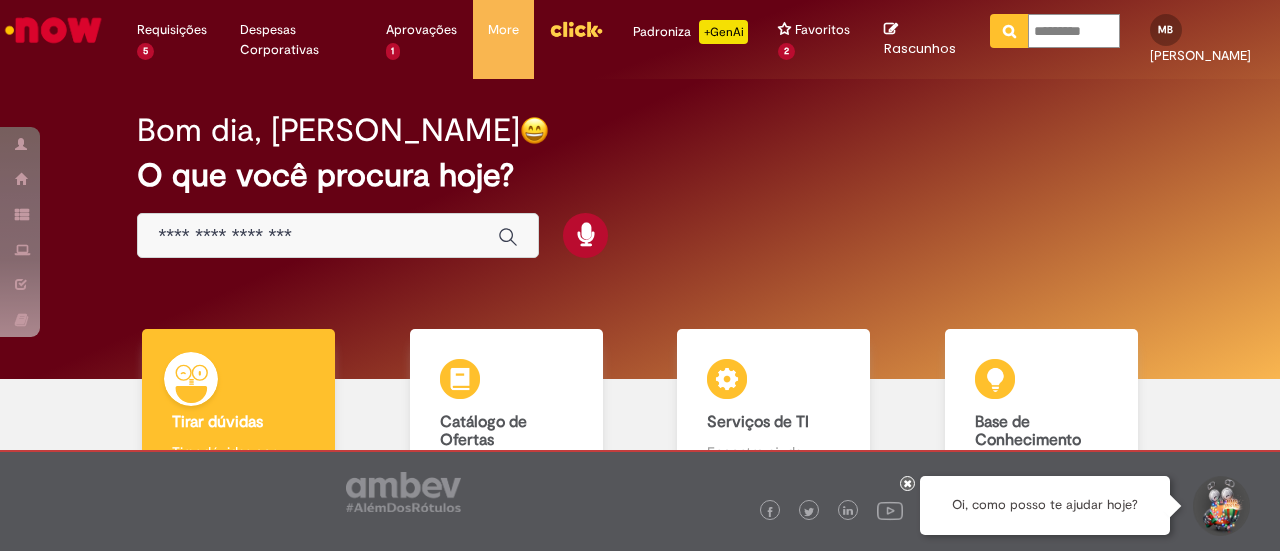 click at bounding box center (1009, 31) 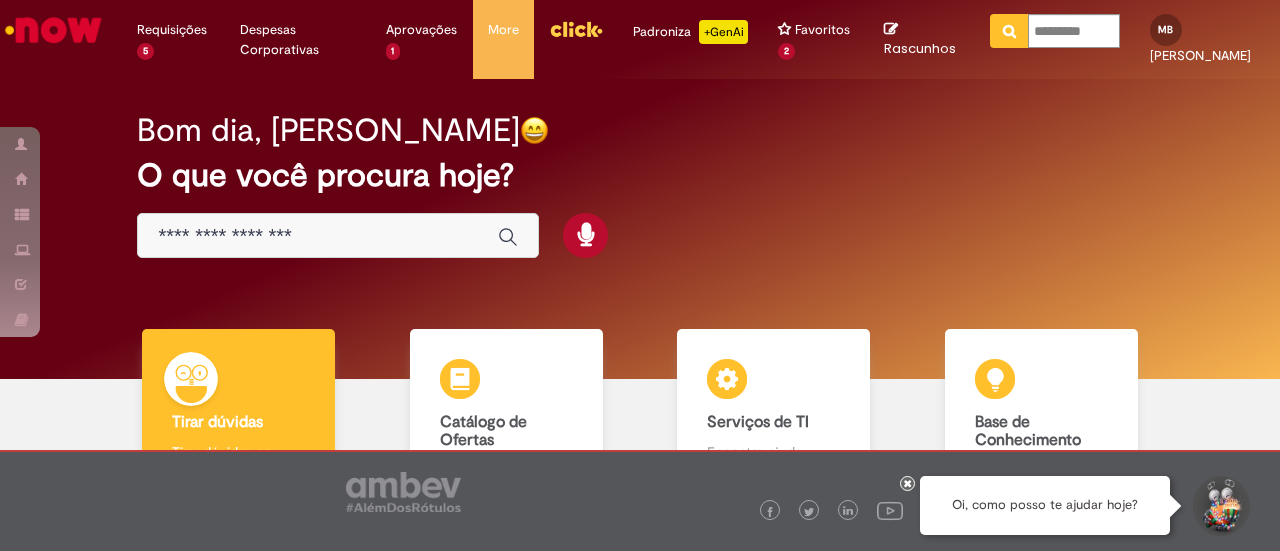 type on "*********" 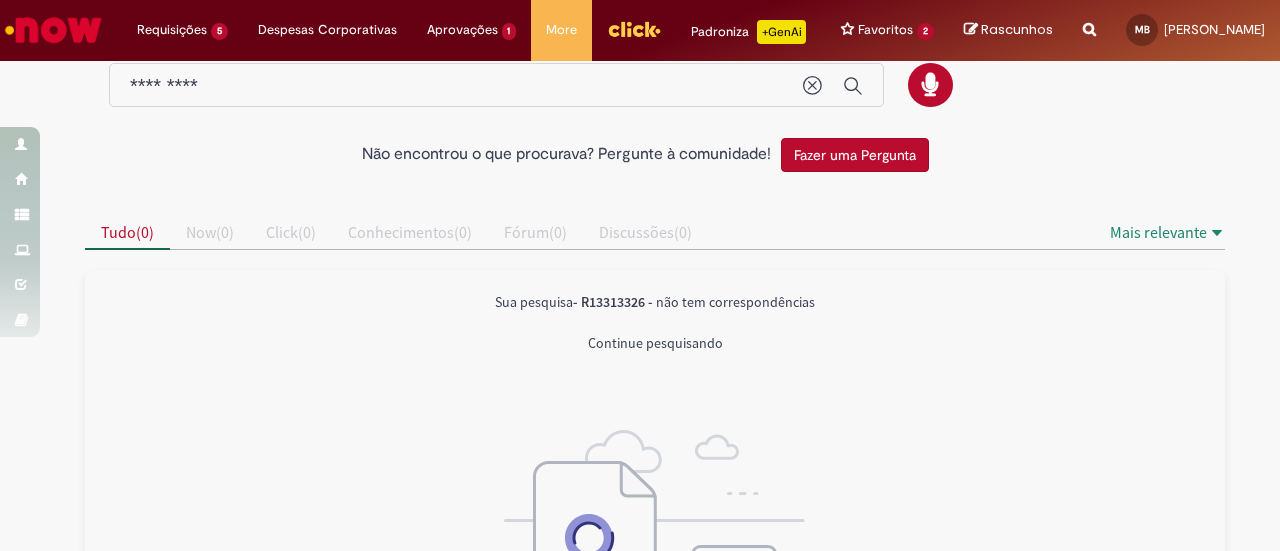 scroll, scrollTop: 0, scrollLeft: 0, axis: both 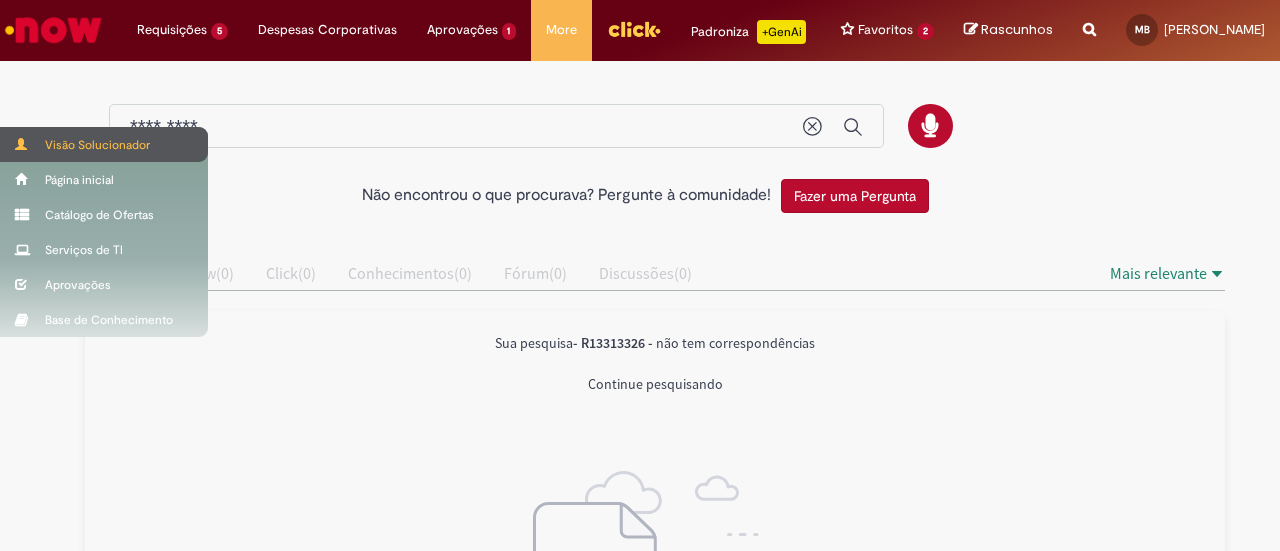 click on "Visão Solucionador" at bounding box center (104, 144) 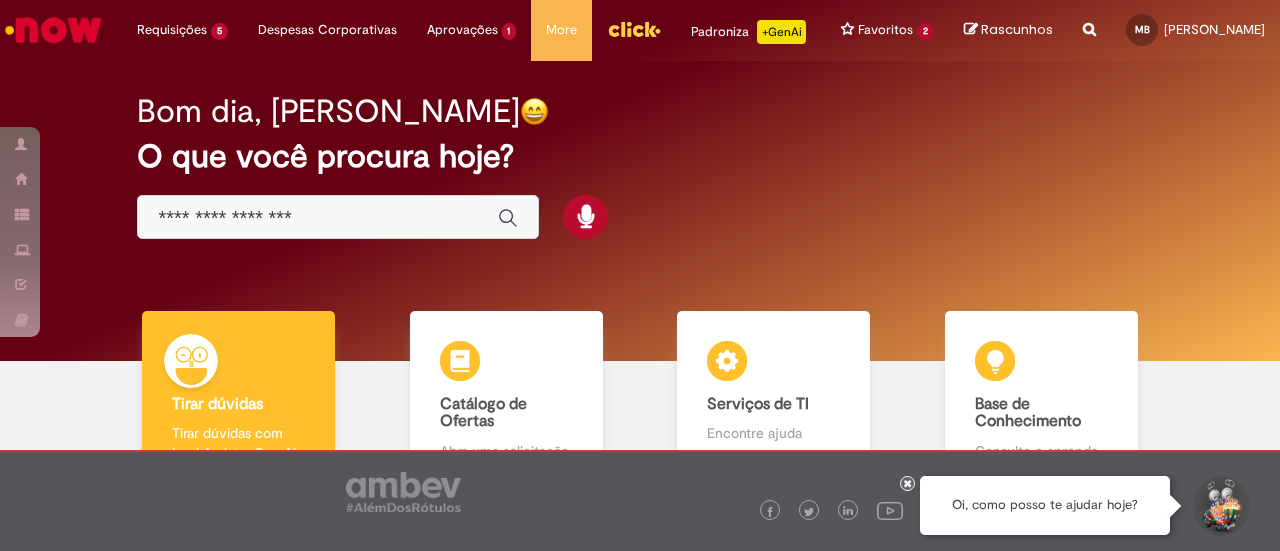 scroll, scrollTop: 0, scrollLeft: 0, axis: both 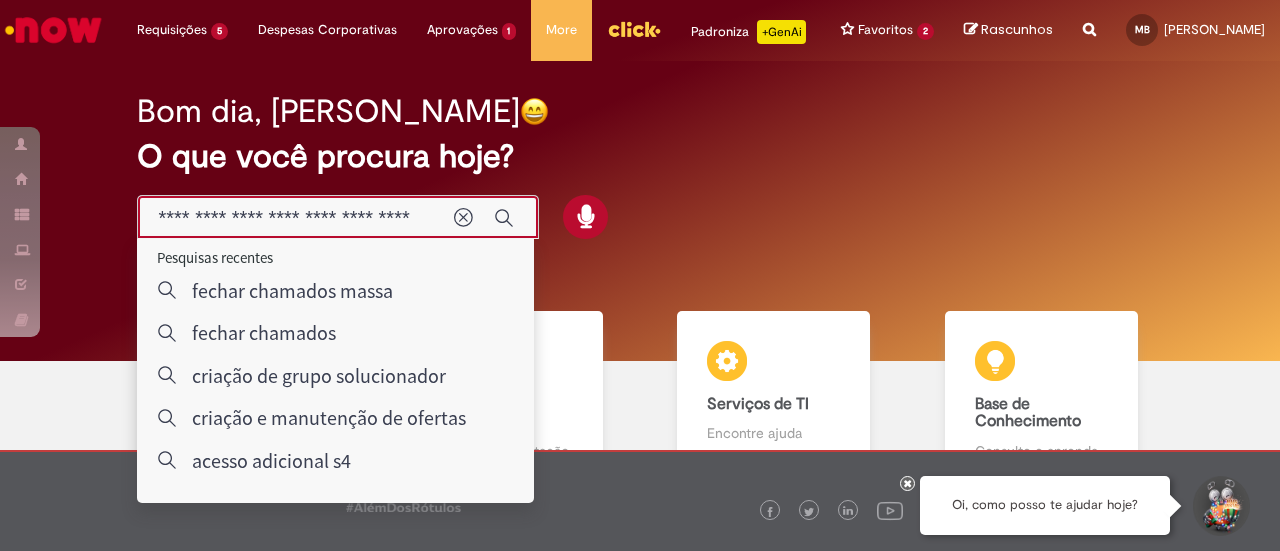 type on "**********" 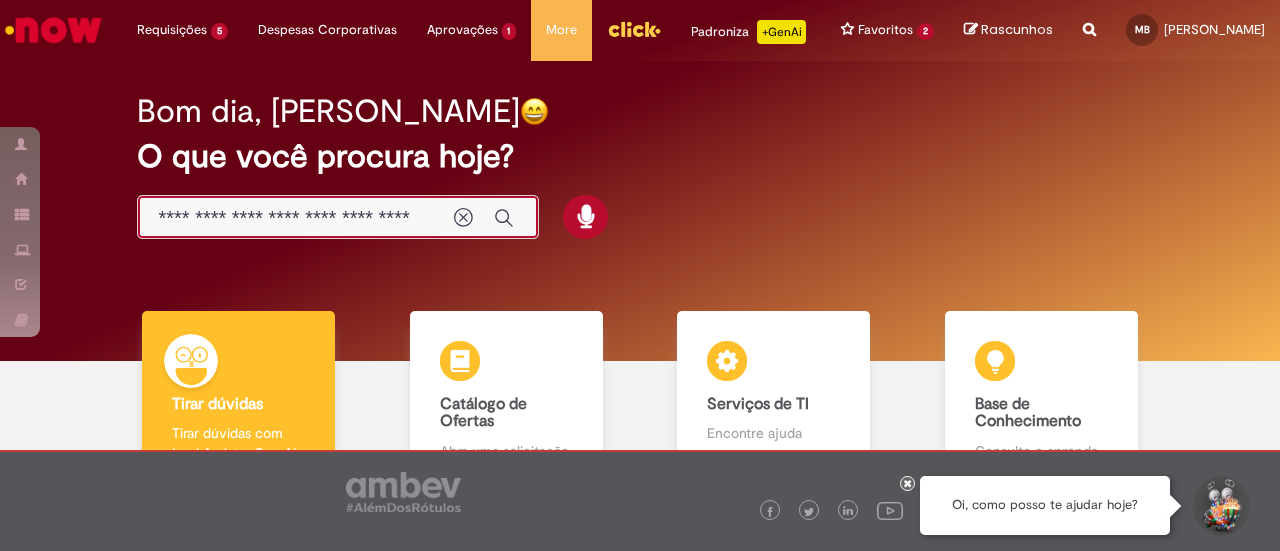 scroll, scrollTop: 0, scrollLeft: 0, axis: both 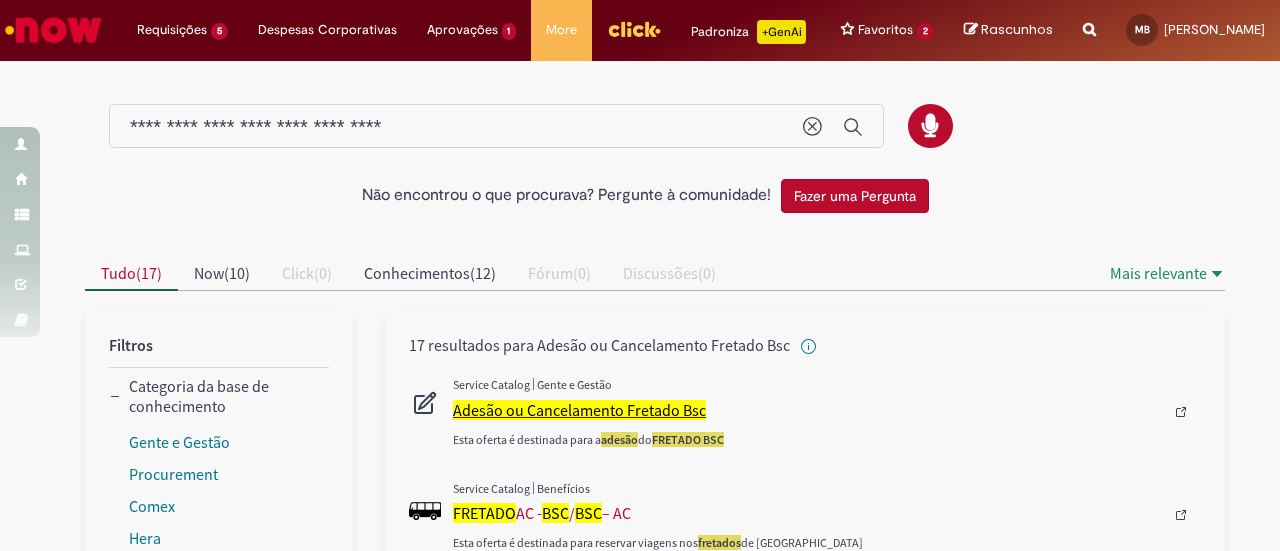 click on "Adesão ou Cancelamento Fretado Bsc" at bounding box center (579, 410) 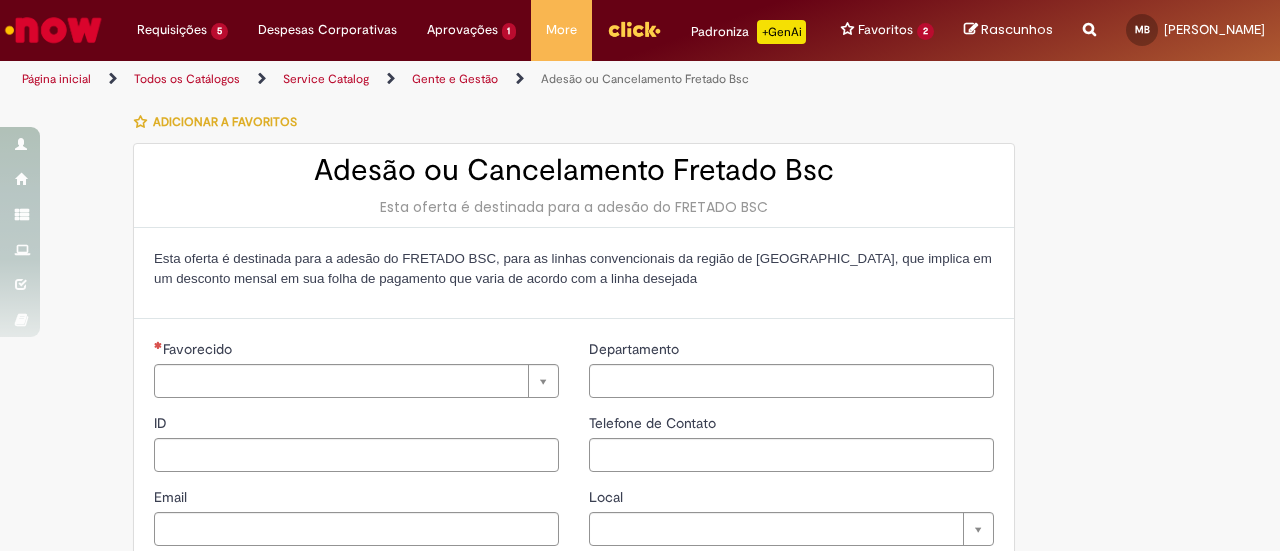 type on "********" 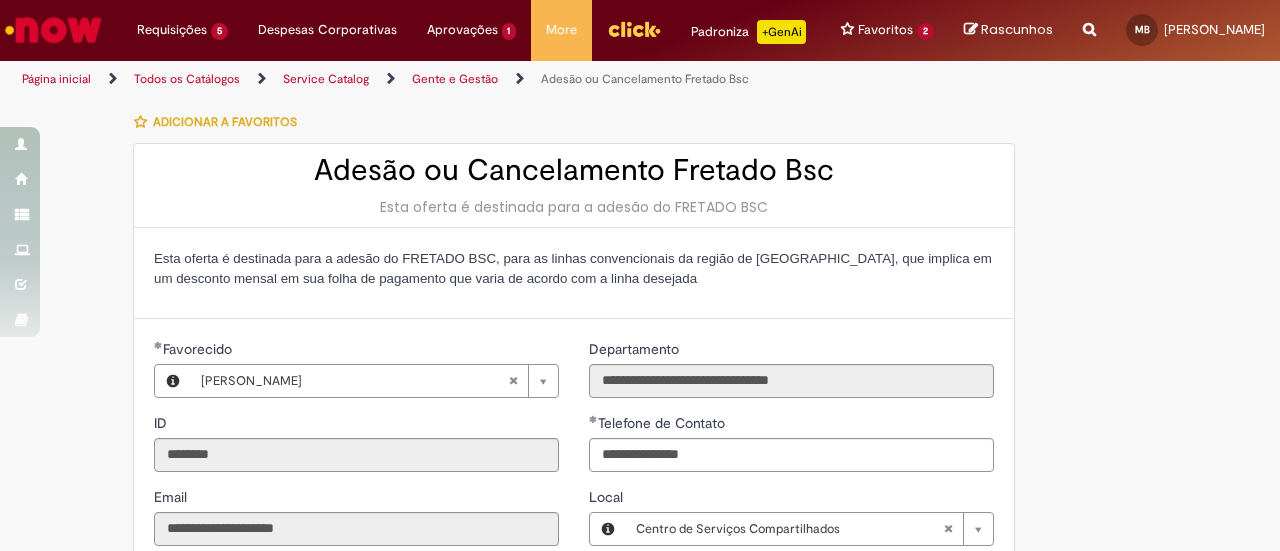 type on "**********" 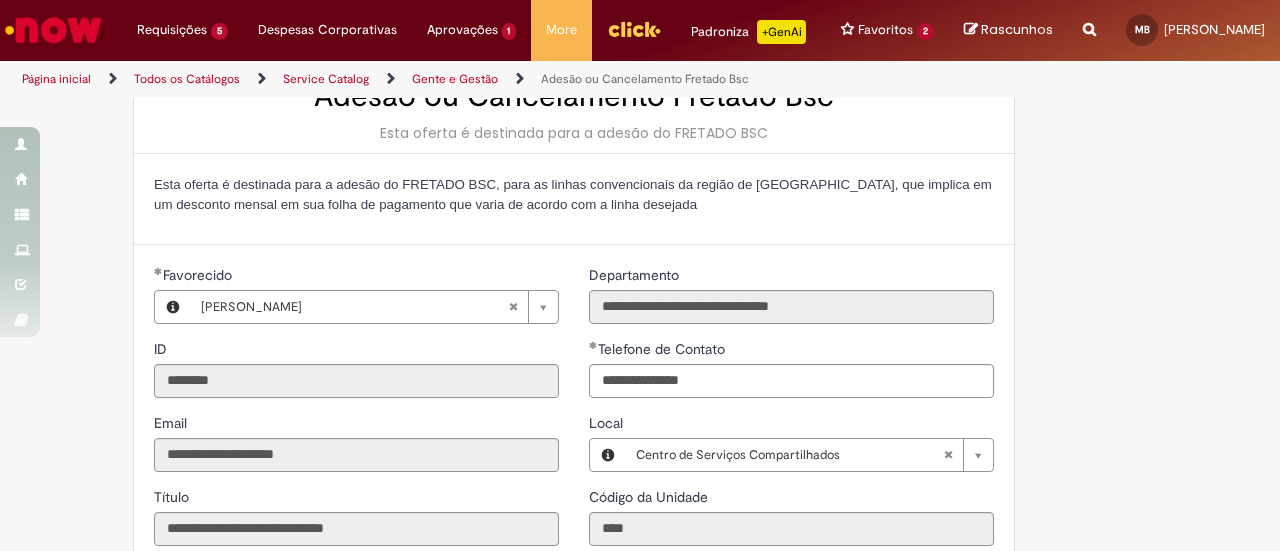 type on "**********" 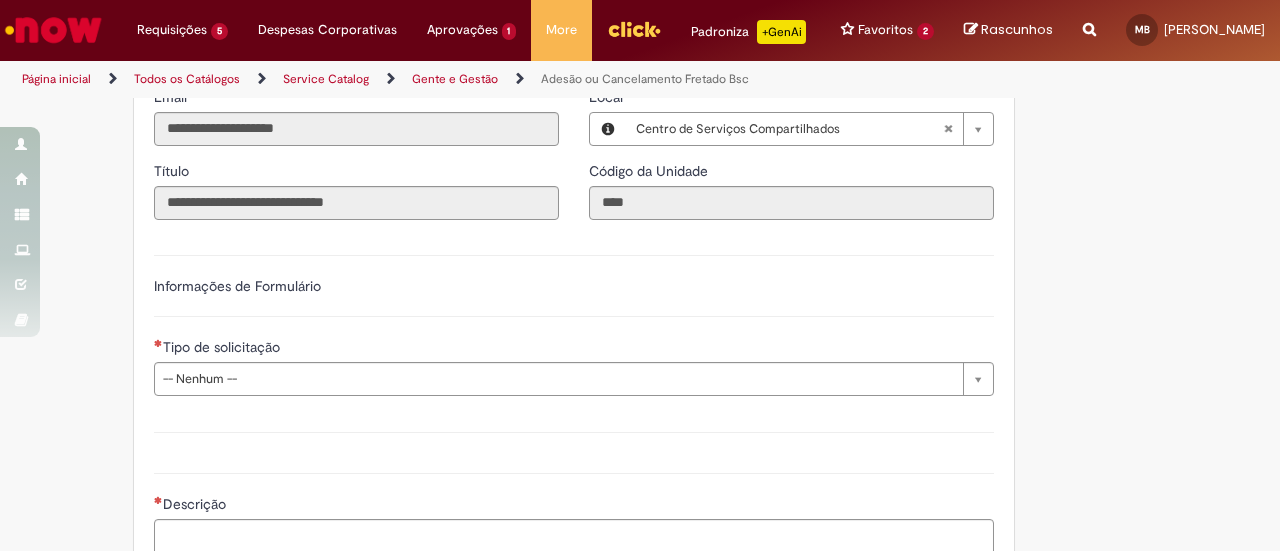 scroll, scrollTop: 0, scrollLeft: 0, axis: both 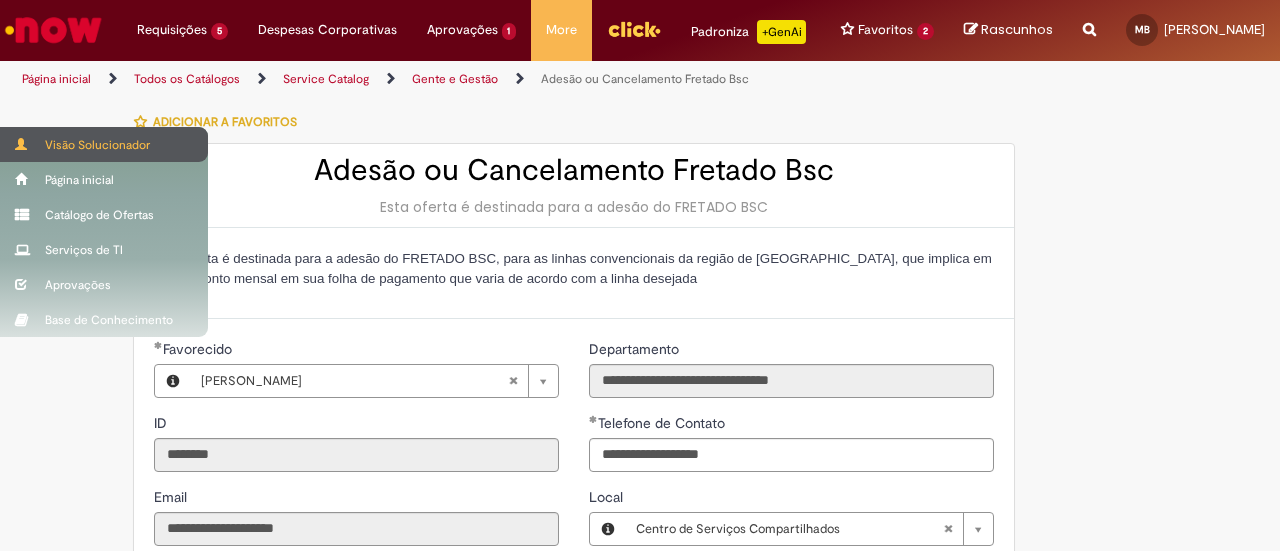 click on "Visão Solucionador" at bounding box center (104, 144) 